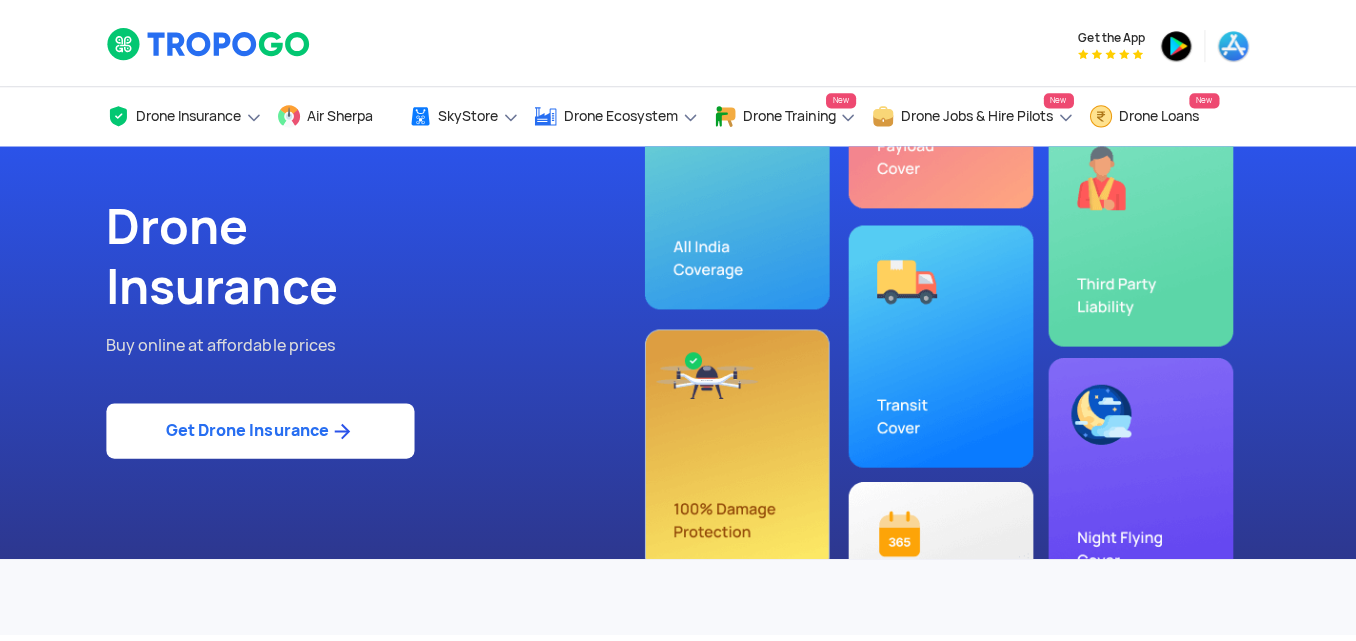 scroll, scrollTop: 0, scrollLeft: 0, axis: both 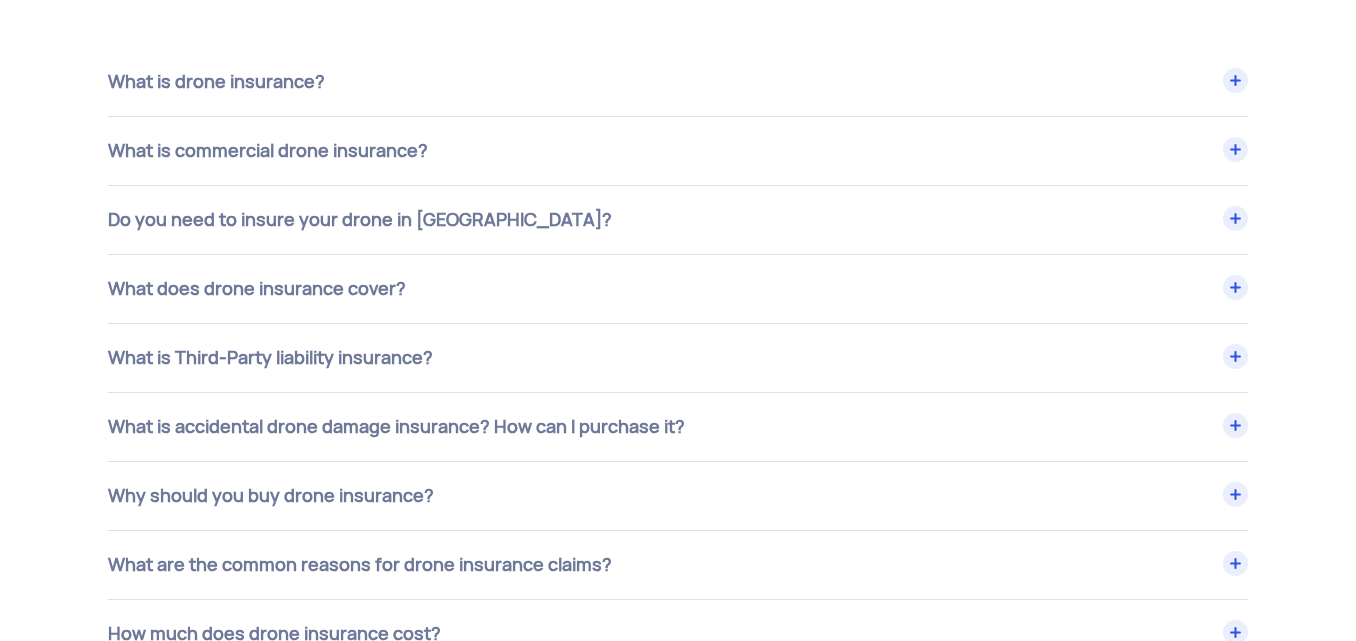 click on "What does drone insurance cover?" at bounding box center (678, 82) 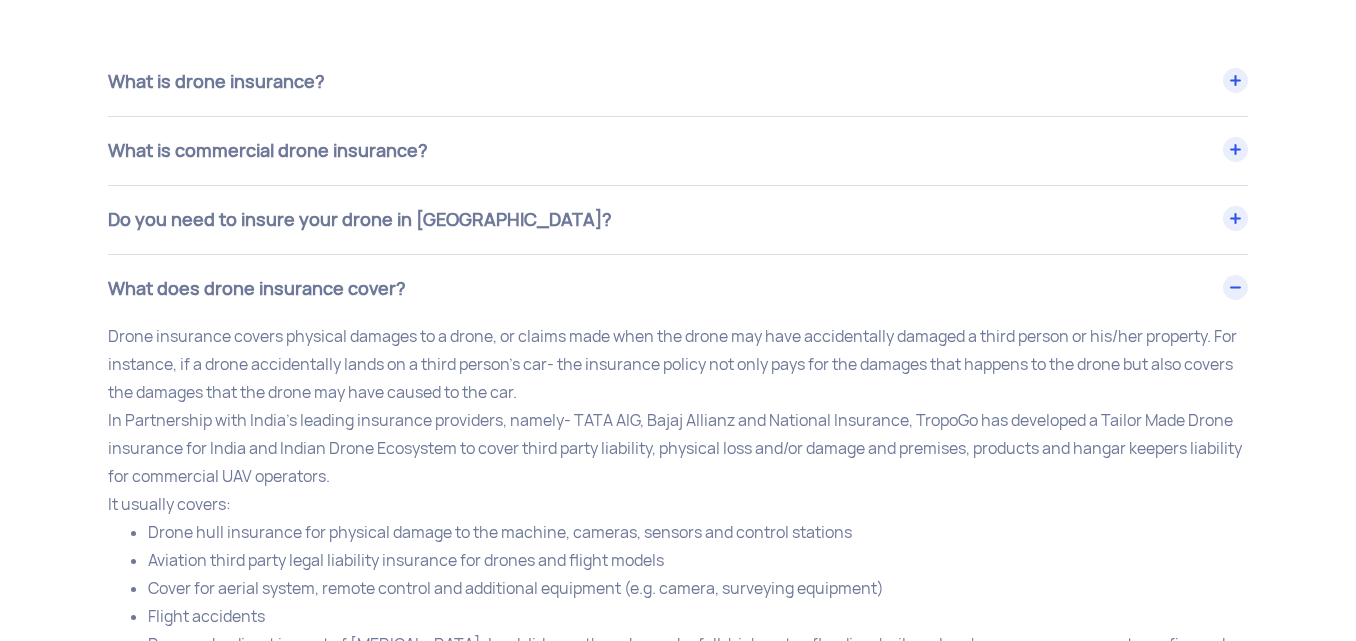 click on "What does drone insurance cover?" at bounding box center (678, 289) 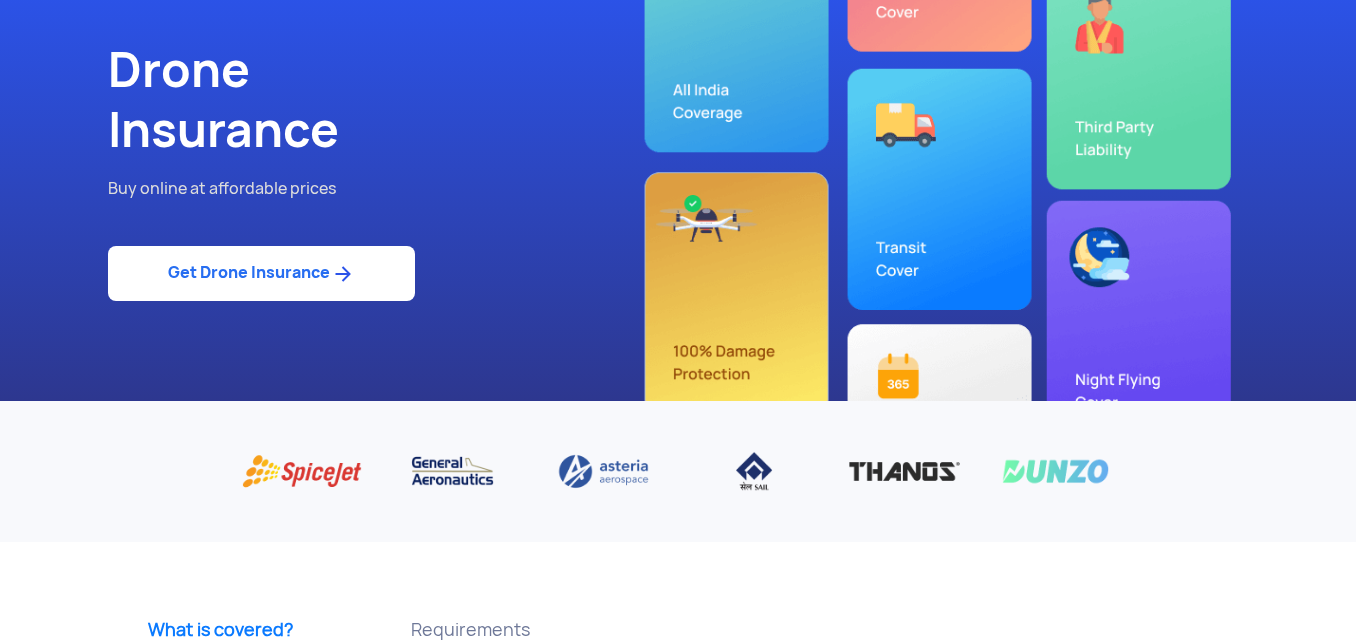 scroll, scrollTop: 0, scrollLeft: 0, axis: both 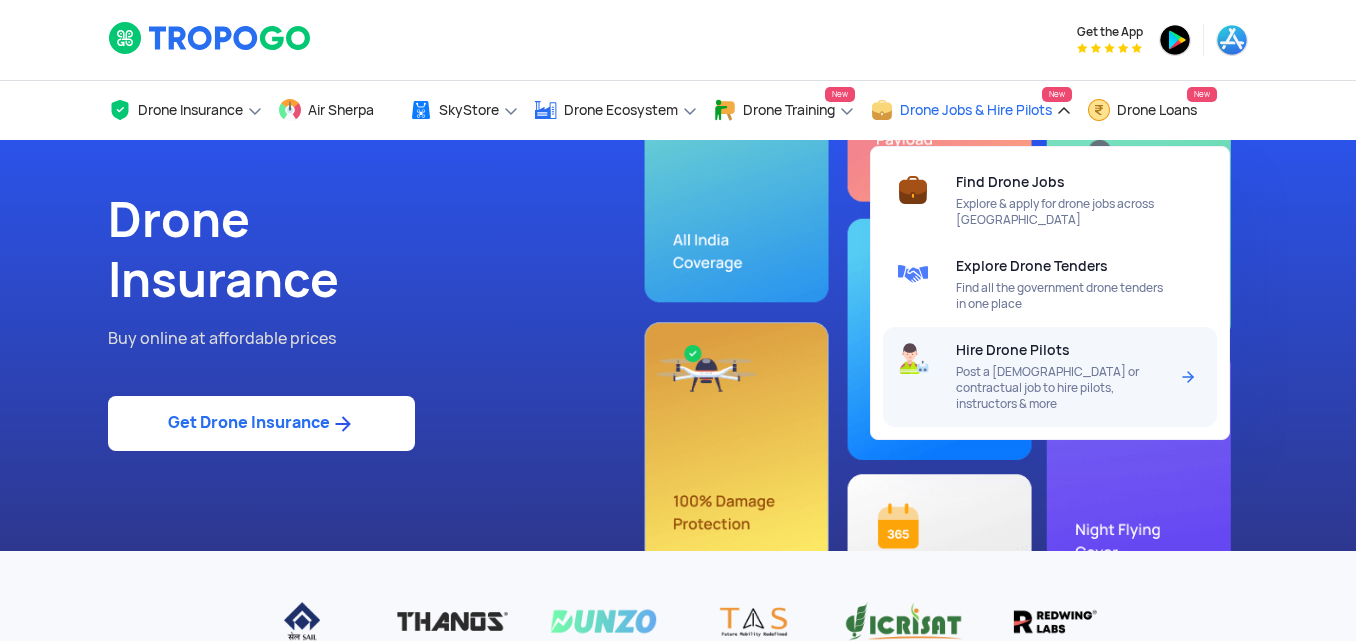 click on "Hire Drone Pilots" at bounding box center (1013, 350) 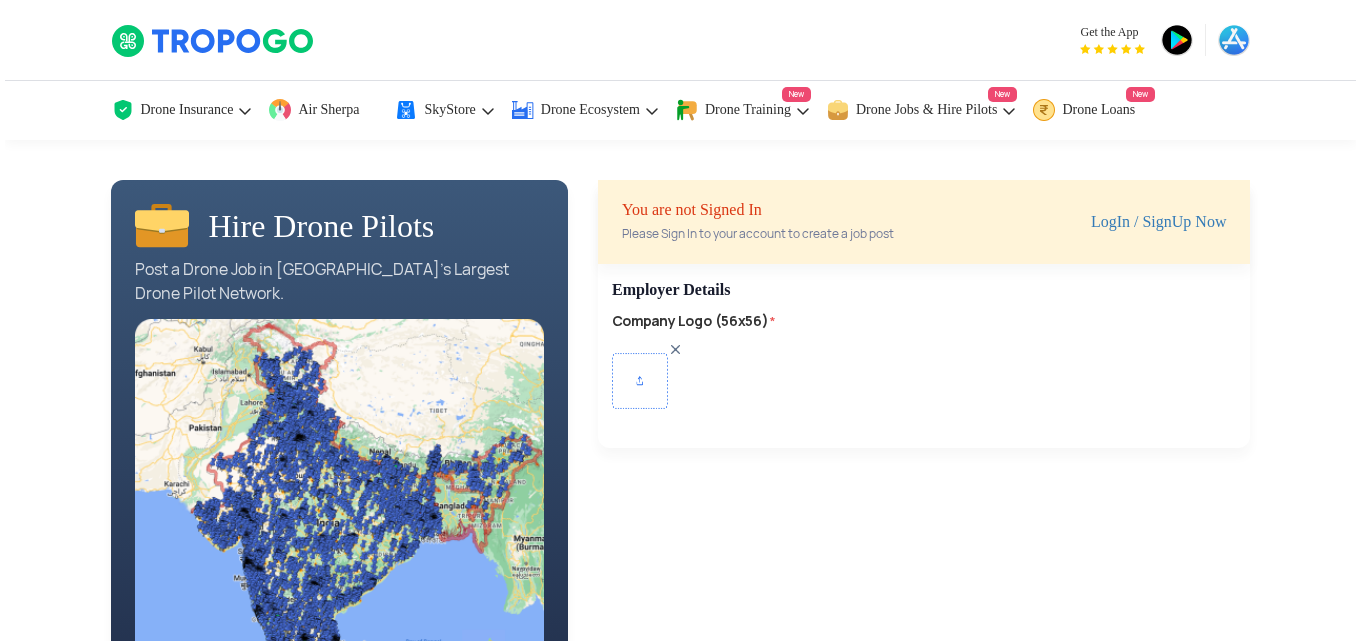 scroll, scrollTop: 0, scrollLeft: 0, axis: both 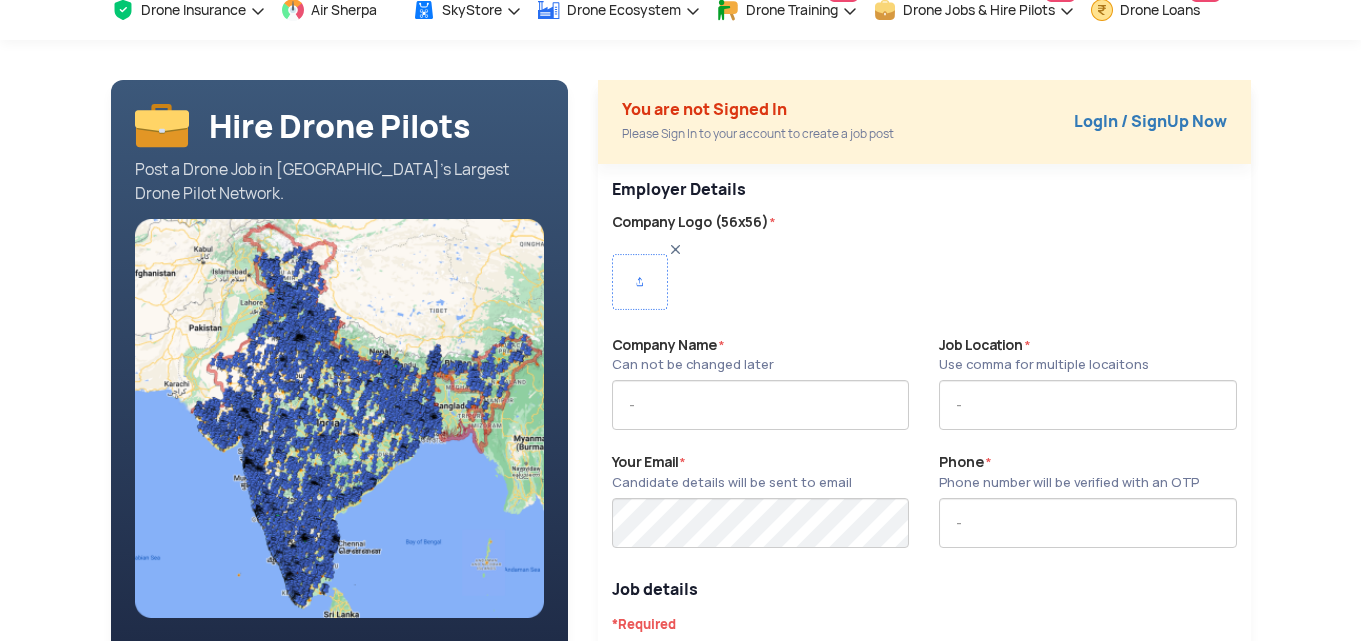 click at bounding box center [340, 418] 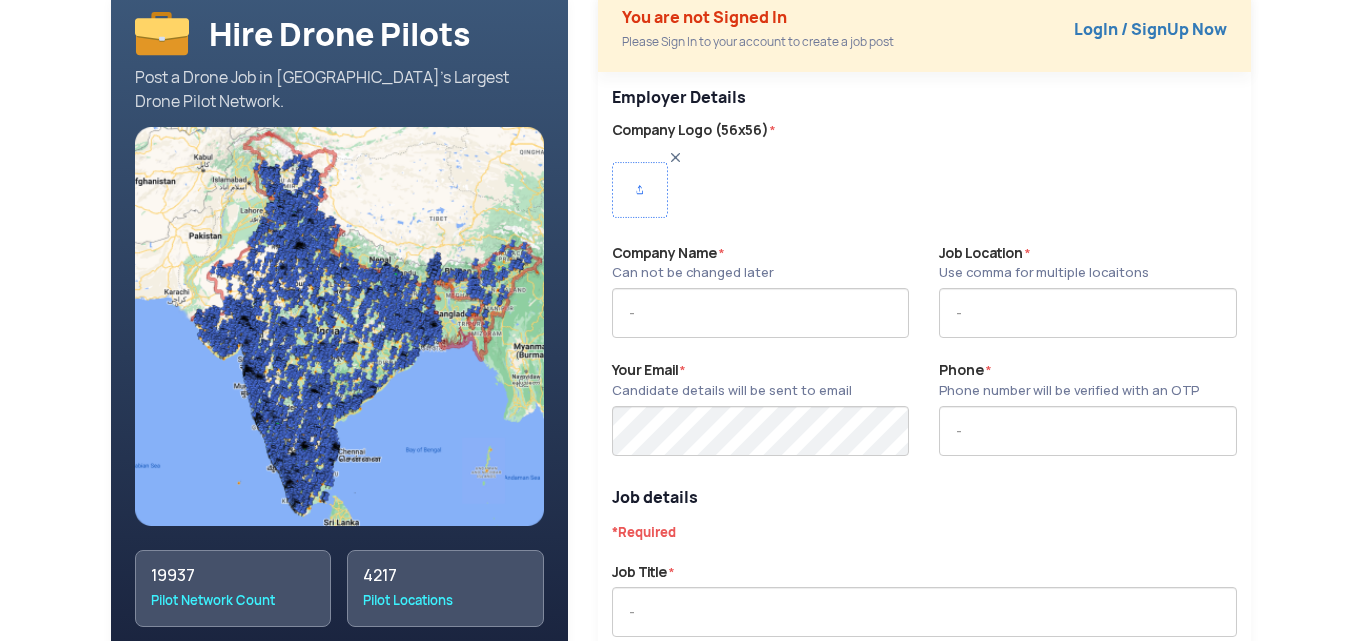 scroll, scrollTop: 0, scrollLeft: 0, axis: both 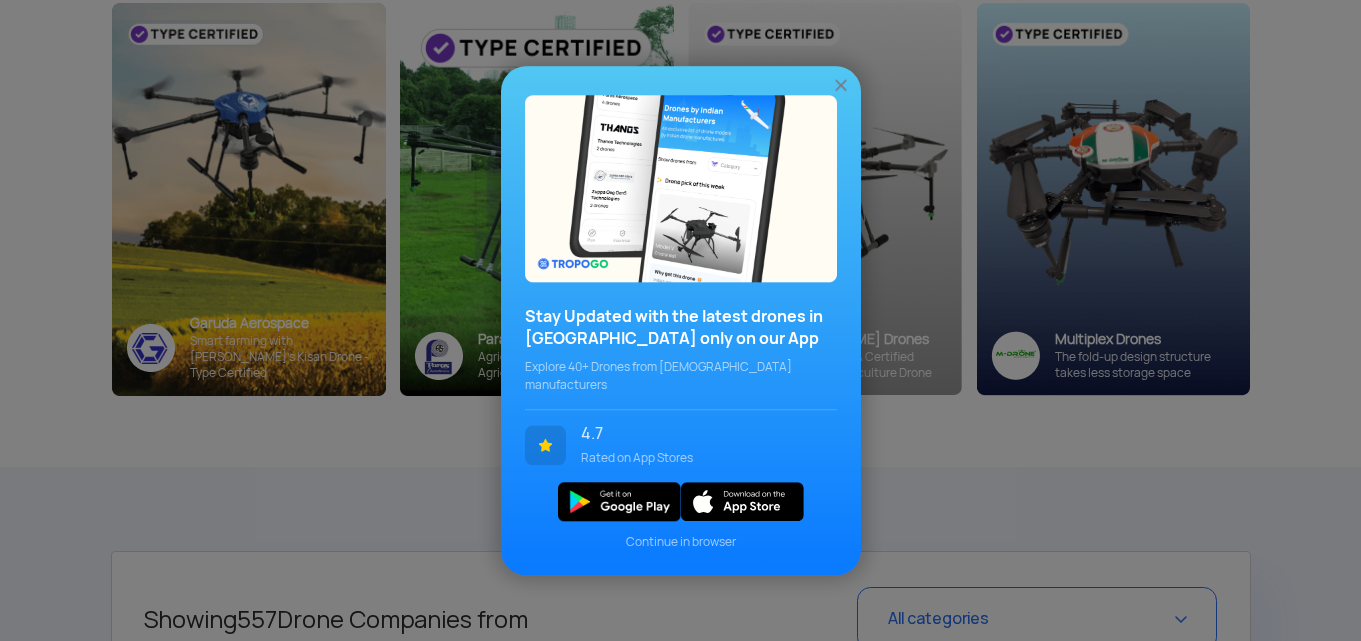 click at bounding box center [841, 85] 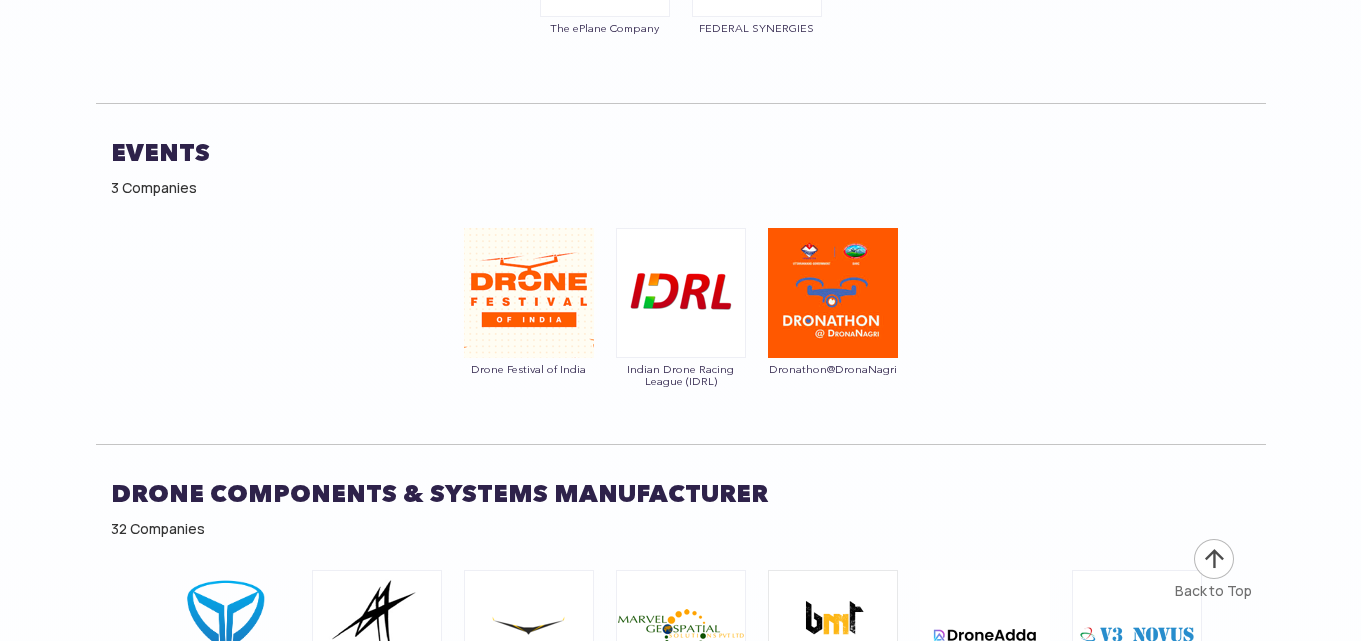 scroll, scrollTop: 11100, scrollLeft: 0, axis: vertical 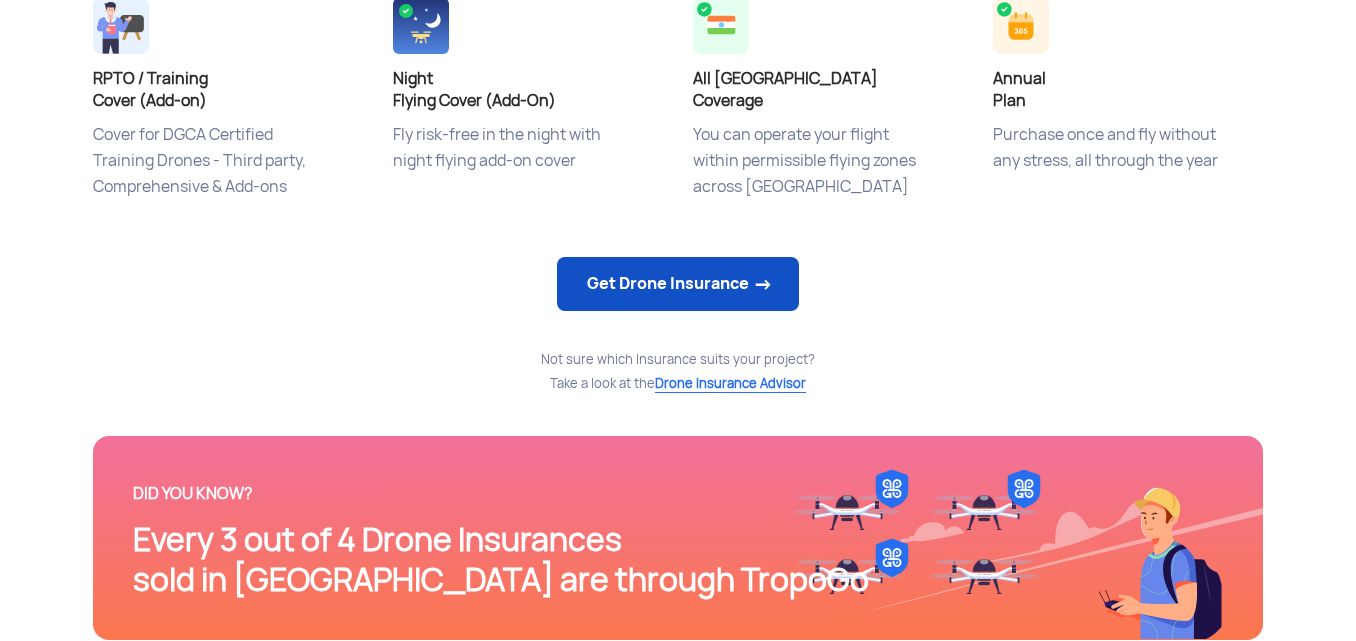 click on "Get Drone Insurance" at bounding box center (678, 284) 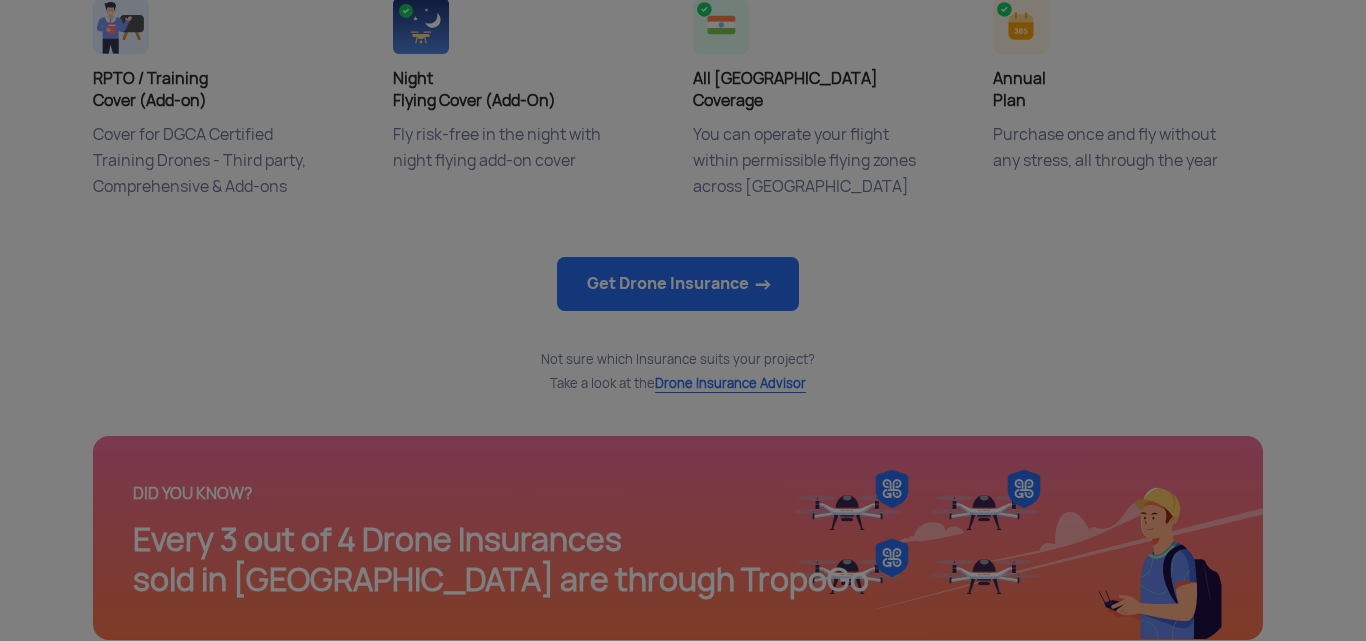 click 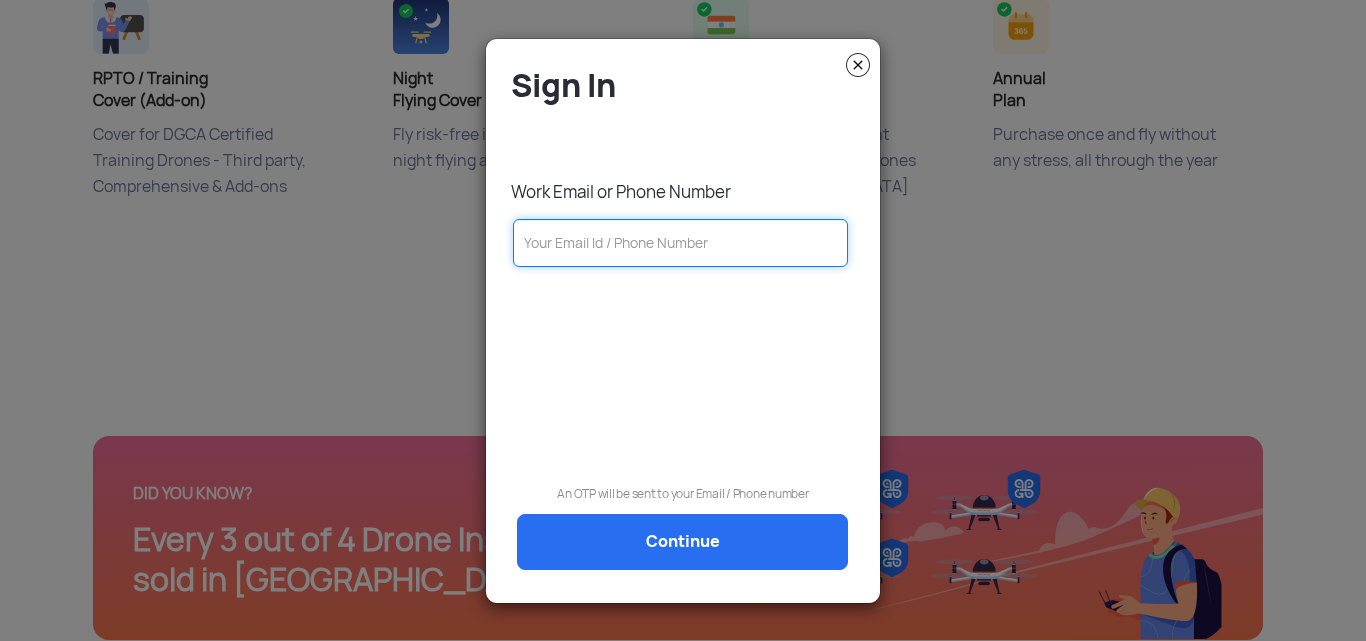 click 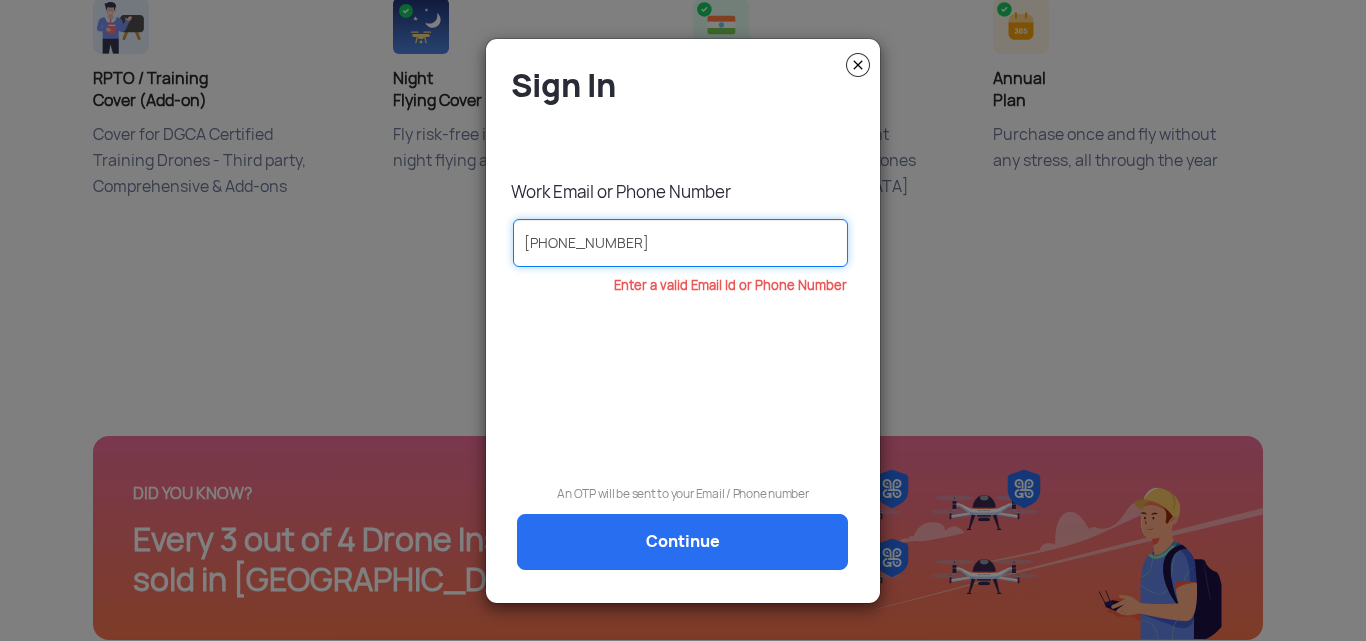 click on "[PHONE_NUMBER]" 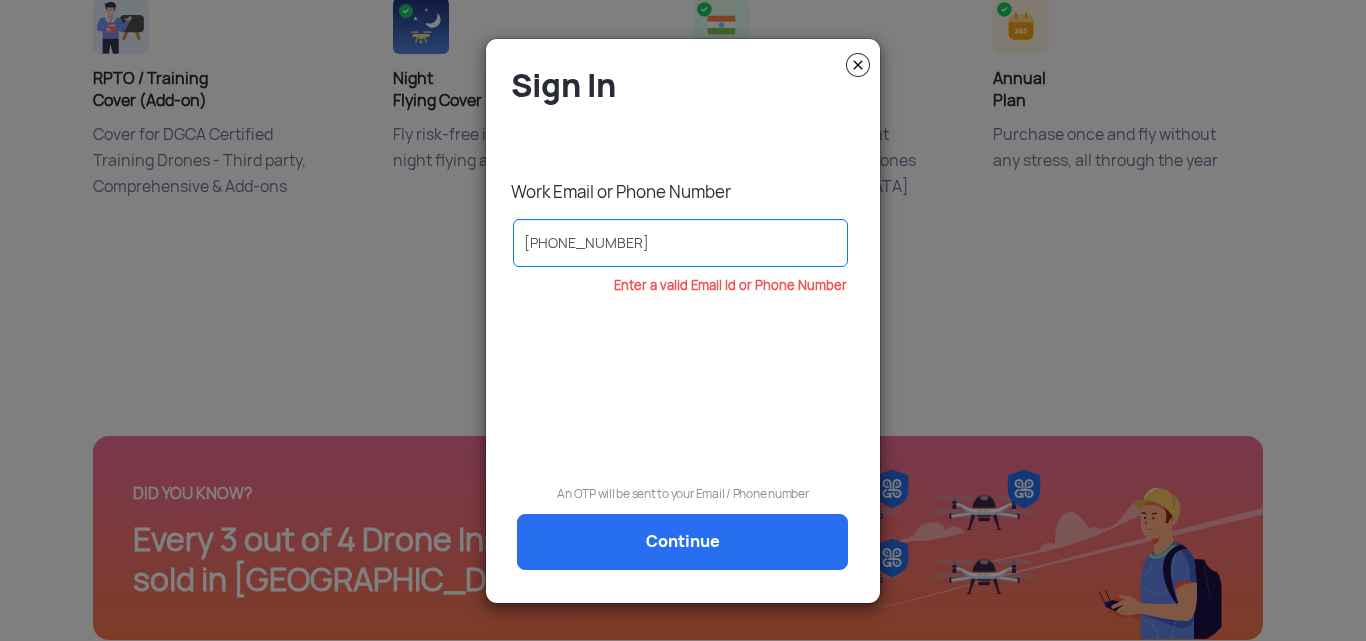 click on "Sign In  Work Email or Phone Number [PHONE_NUMBER]  Enter a valid Email Id or Phone Number   An OTP will be sent to your Email / Phone number   Continue" 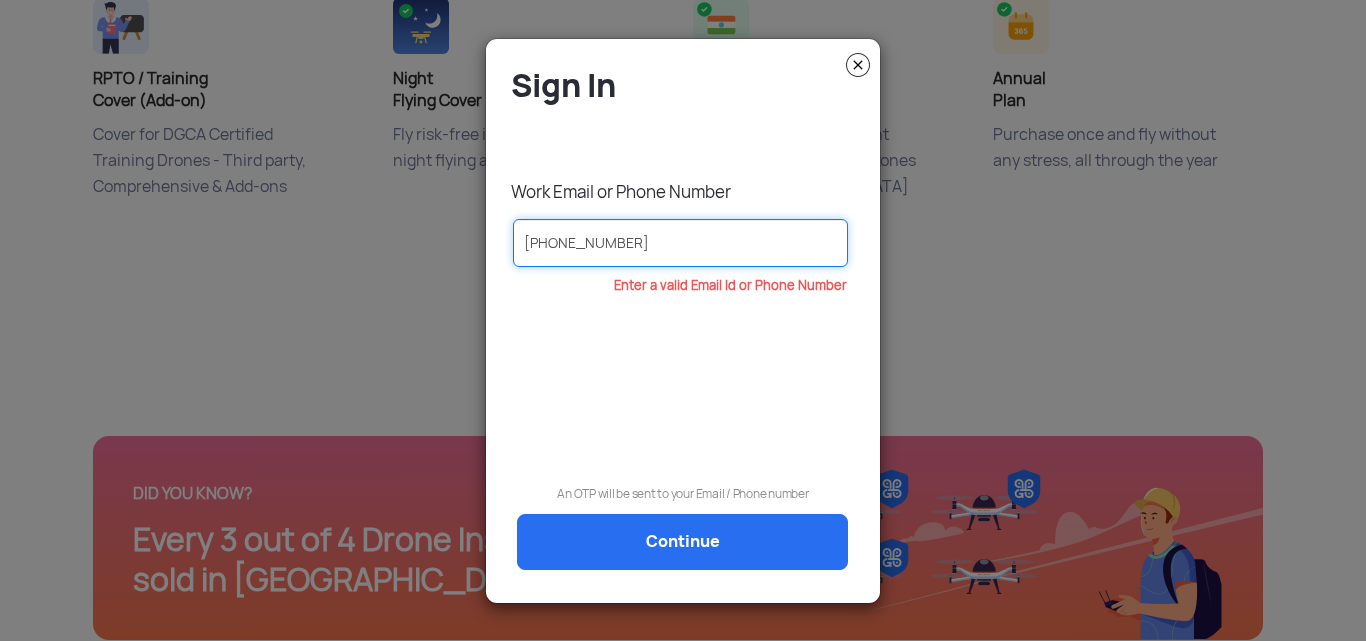 click on "[PHONE_NUMBER]" 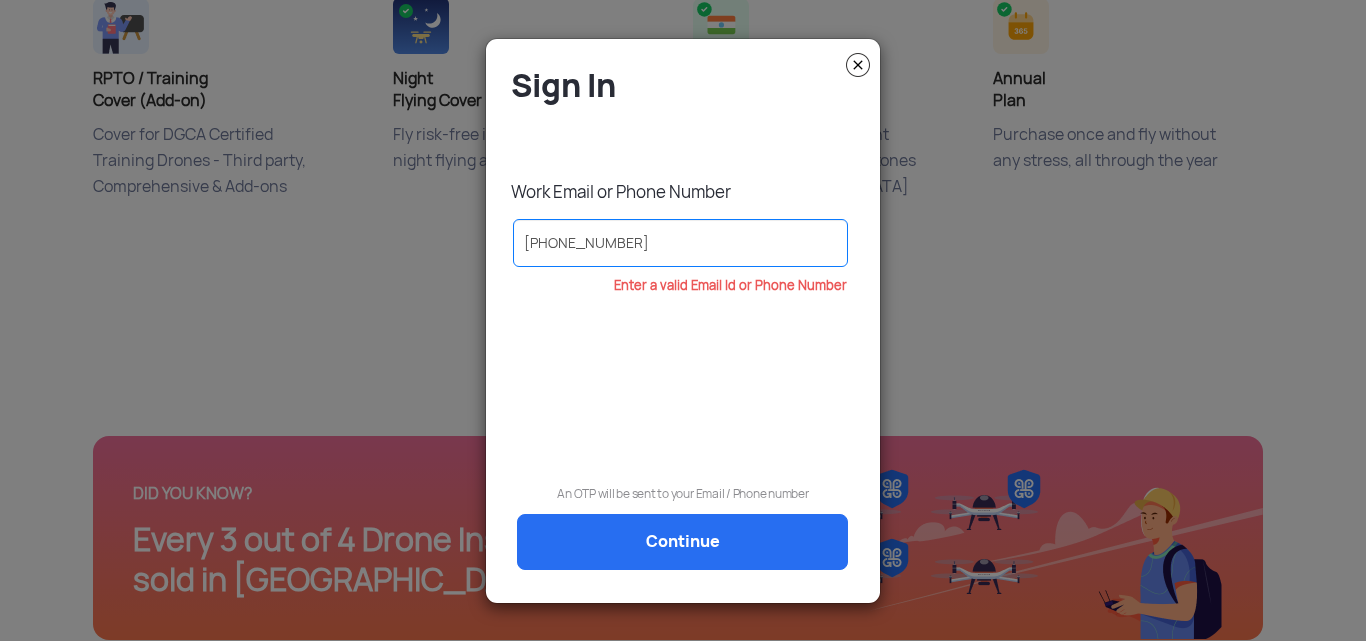 click 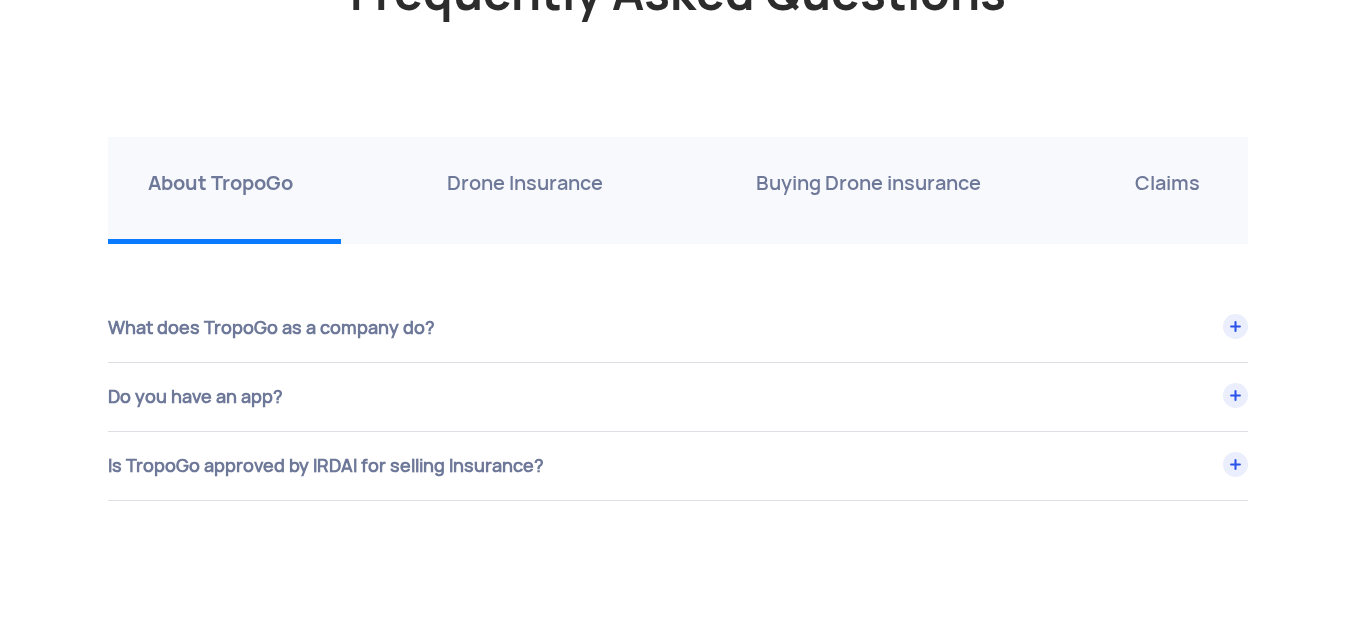 scroll, scrollTop: 7100, scrollLeft: 0, axis: vertical 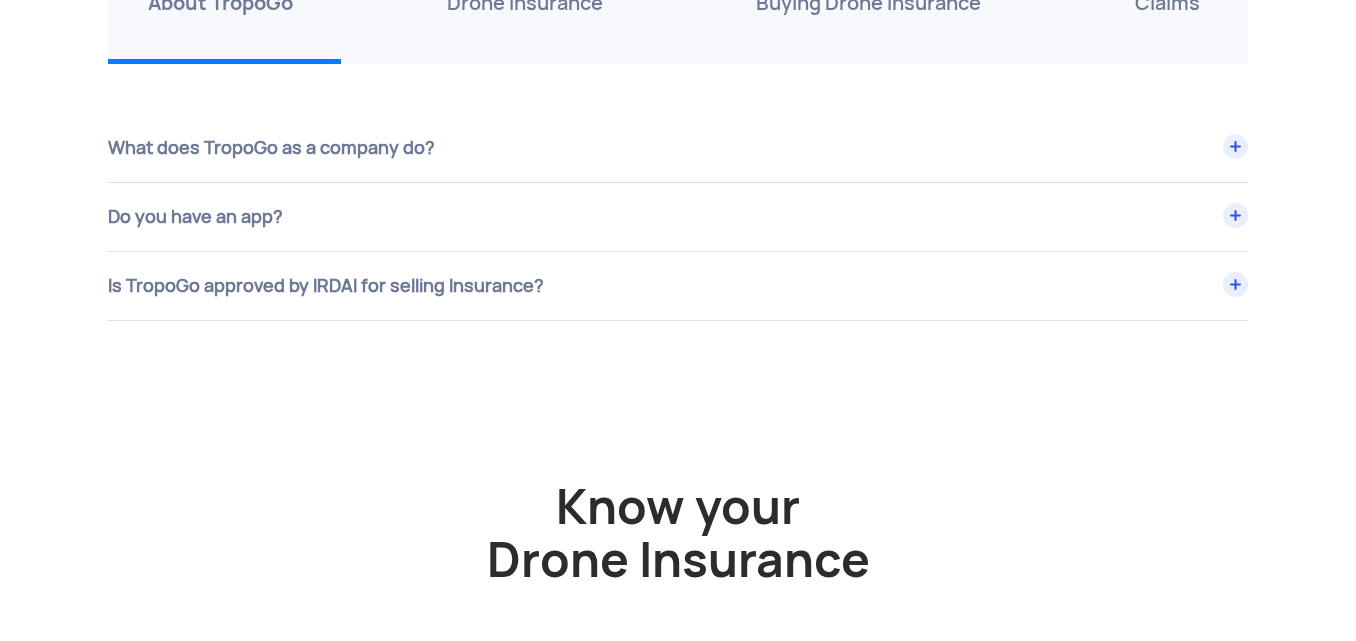 click on "Is TropoGo approved by IRDAI for selling Insurance?" at bounding box center [678, 286] 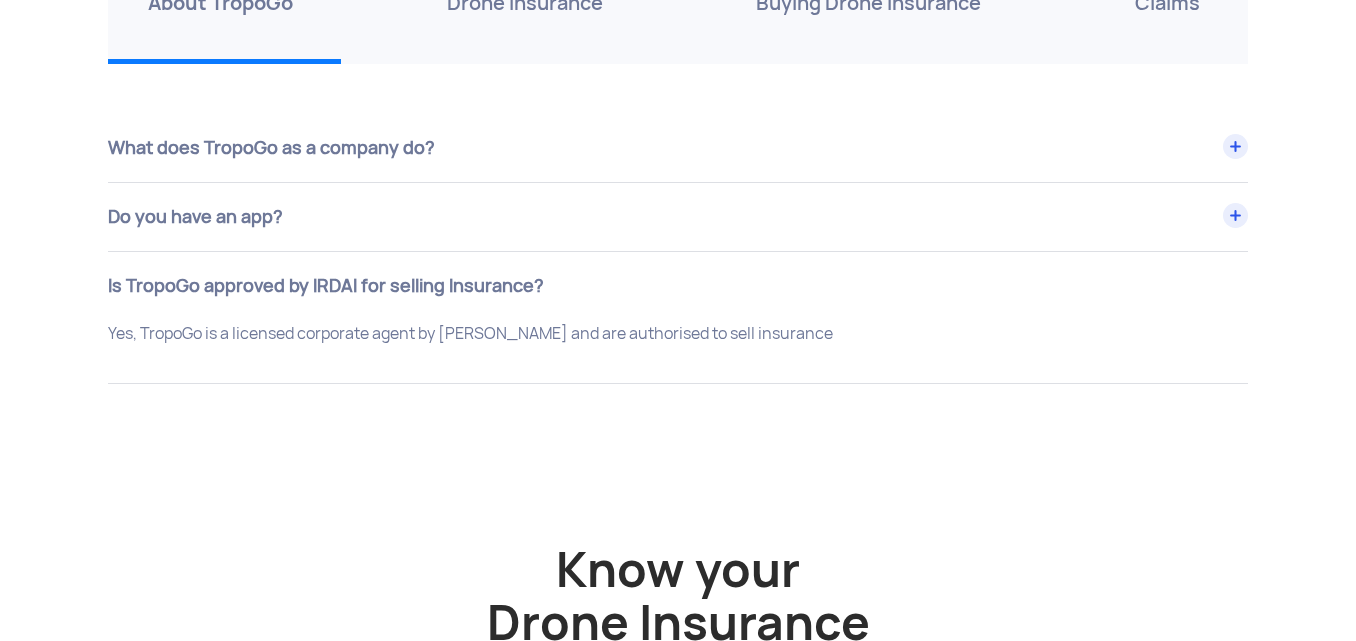 click on "Do you have an app?" at bounding box center [678, 217] 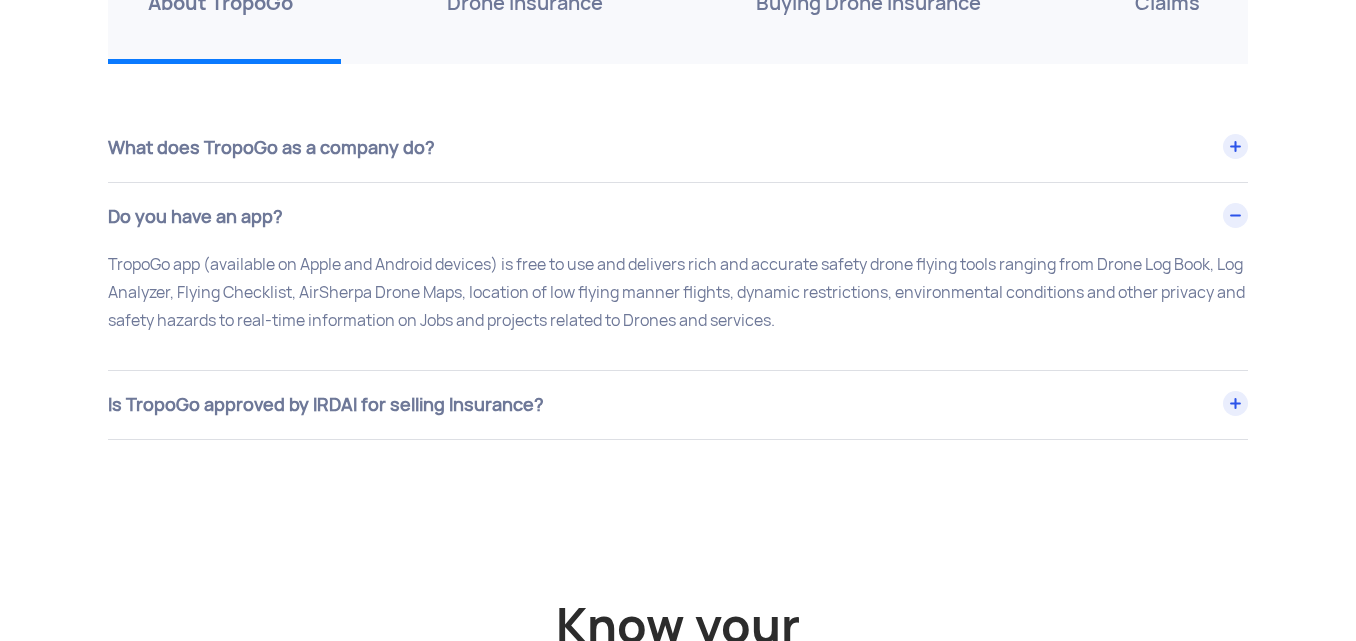 click on "What does TropoGo as a company do?" at bounding box center (678, 148) 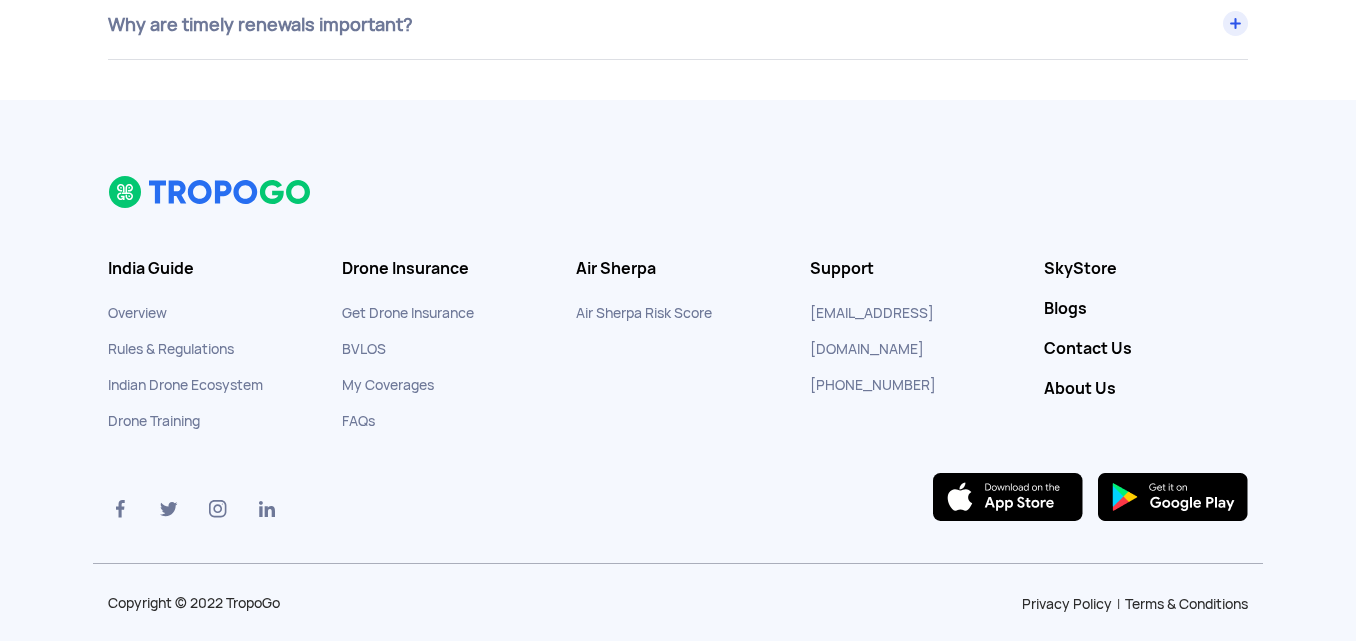 scroll, scrollTop: 8200, scrollLeft: 0, axis: vertical 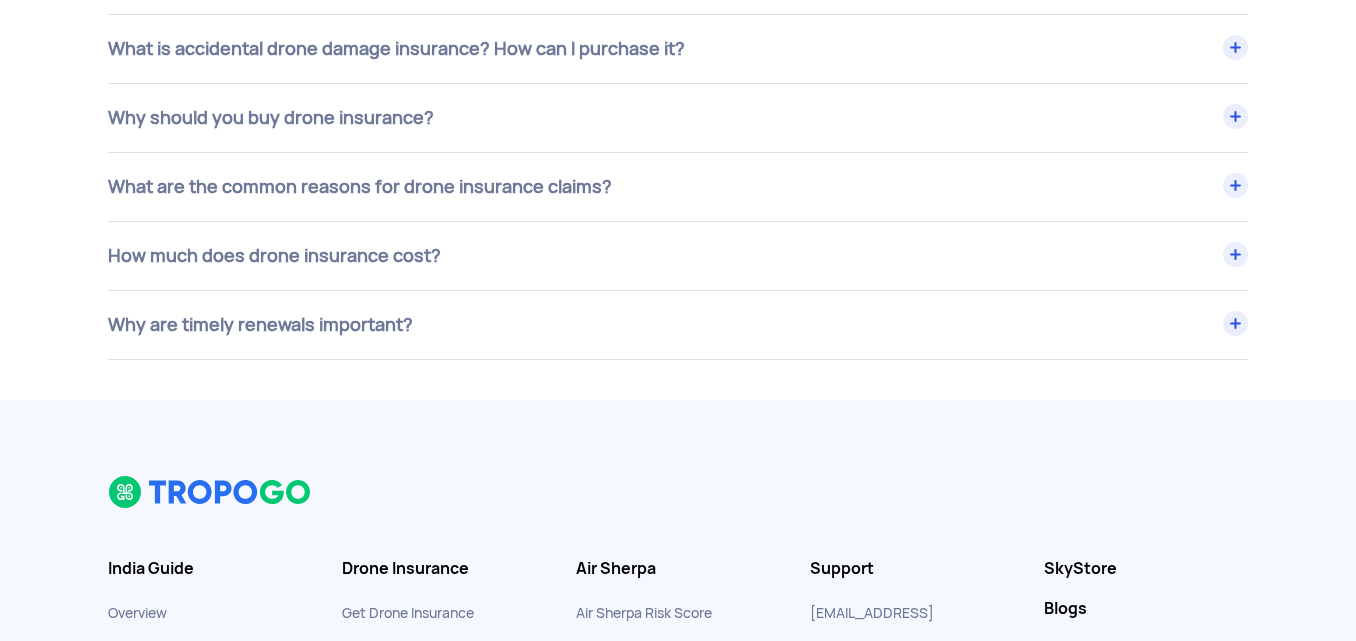 click on "What are the common reasons for drone insurance claims?" at bounding box center (678, -296) 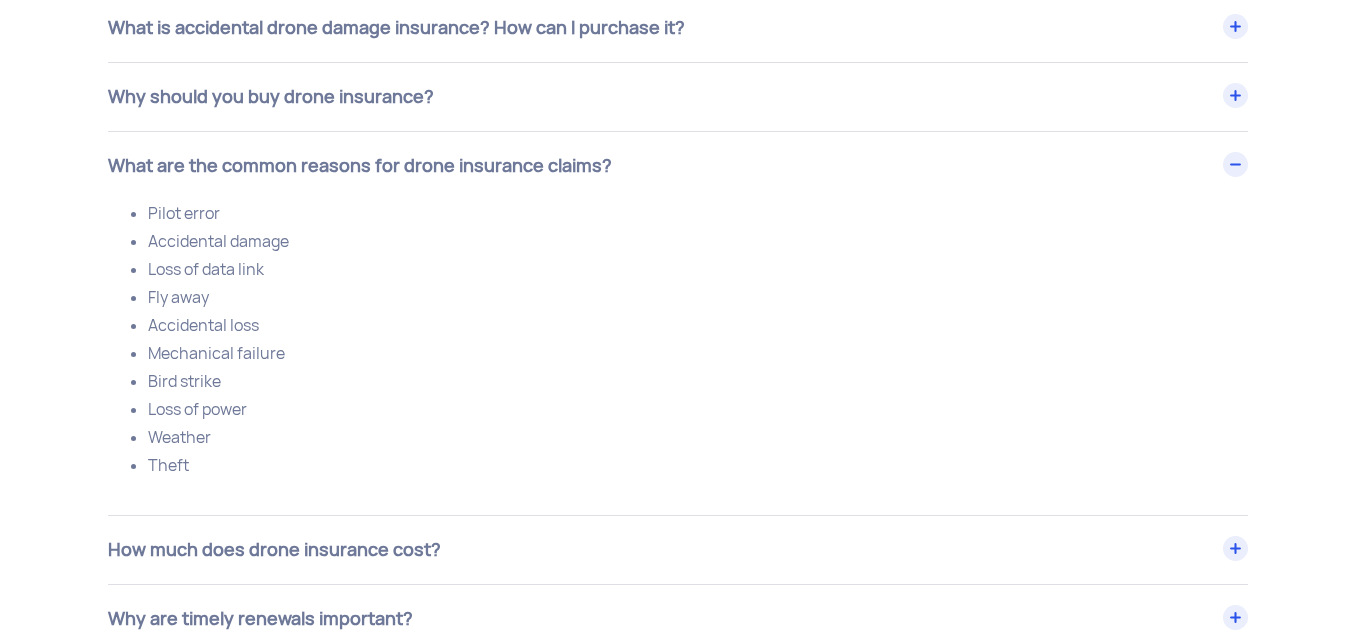 scroll, scrollTop: 8200, scrollLeft: 0, axis: vertical 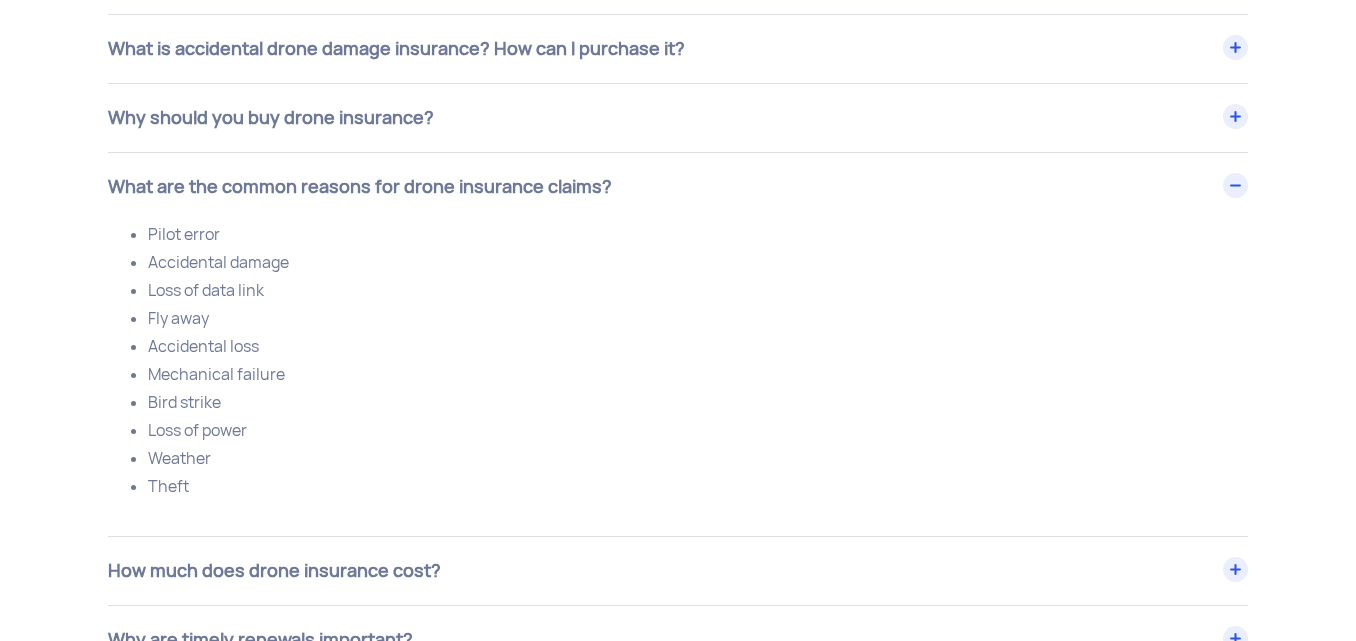 click on "Why should you buy drone insurance?" at bounding box center (678, -296) 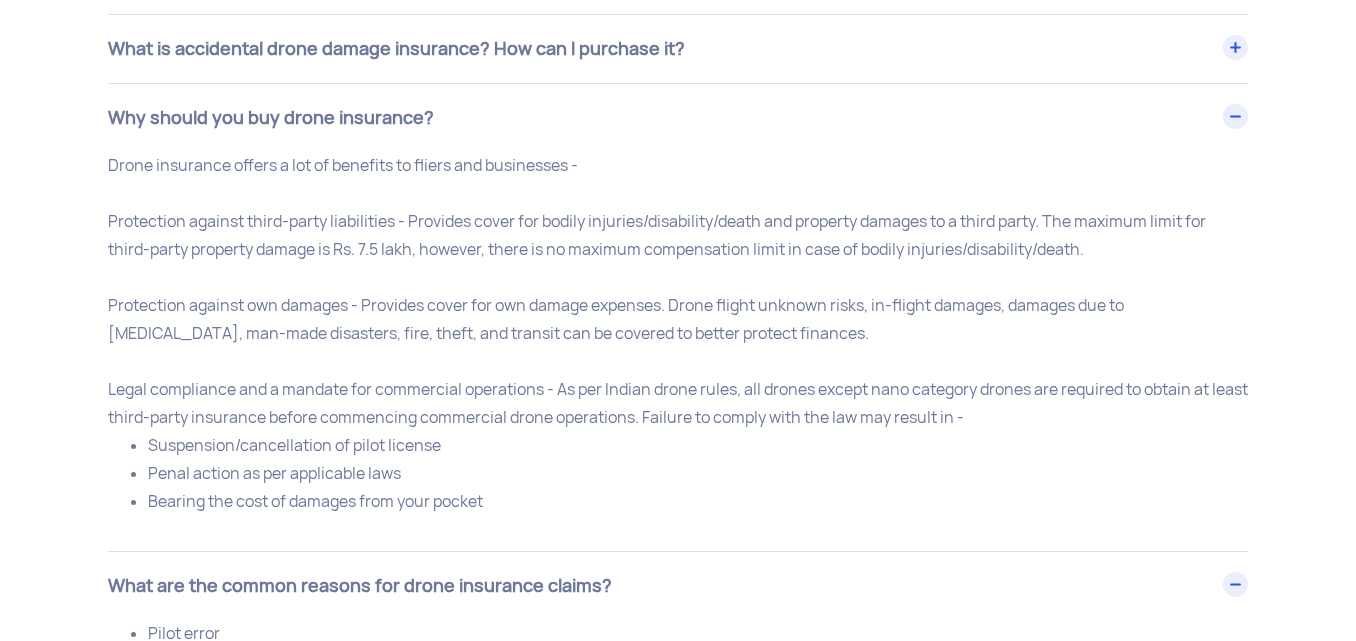 click on "Why should you buy drone insurance?" at bounding box center (678, 118) 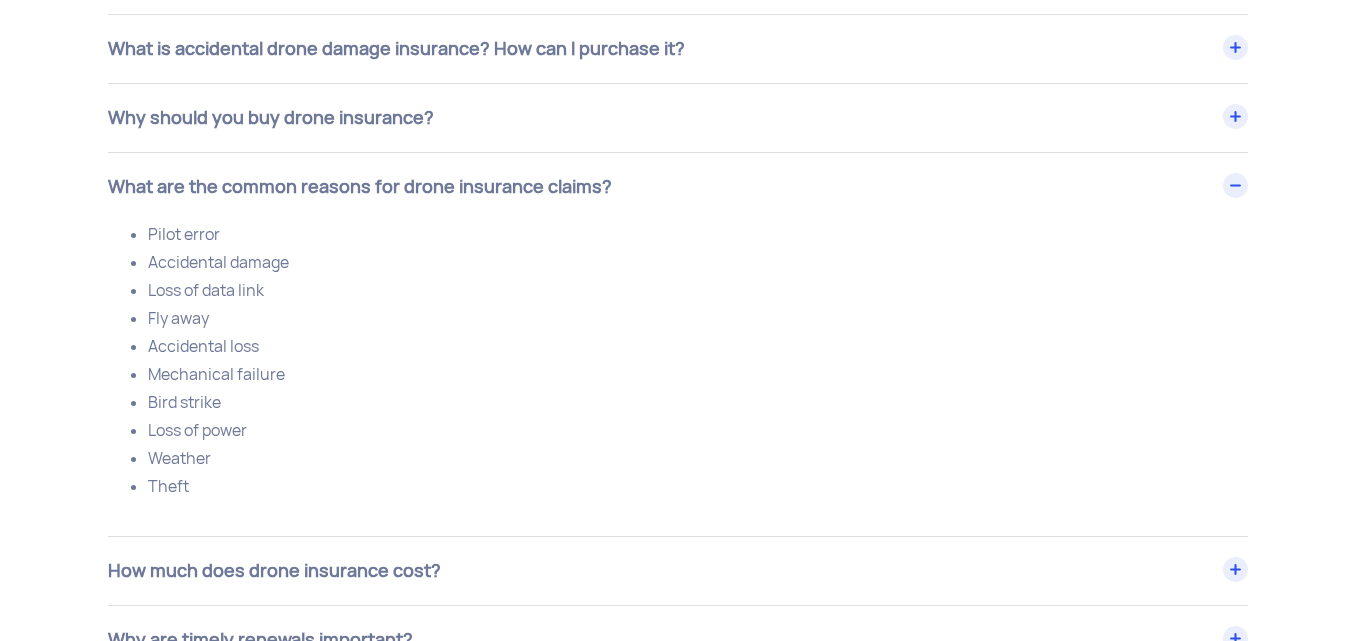 click on "What is accidental drone damage insurance? How can I purchase it?" at bounding box center (678, -296) 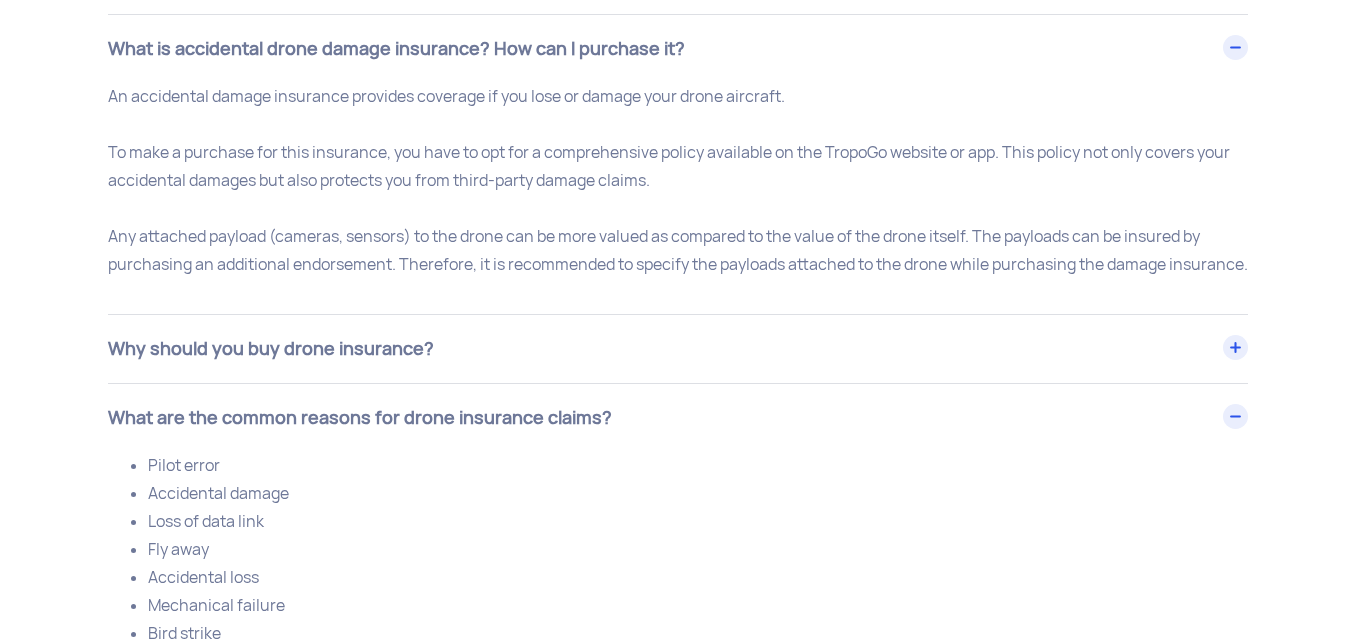 drag, startPoint x: 578, startPoint y: 51, endPoint x: 578, endPoint y: 100, distance: 49 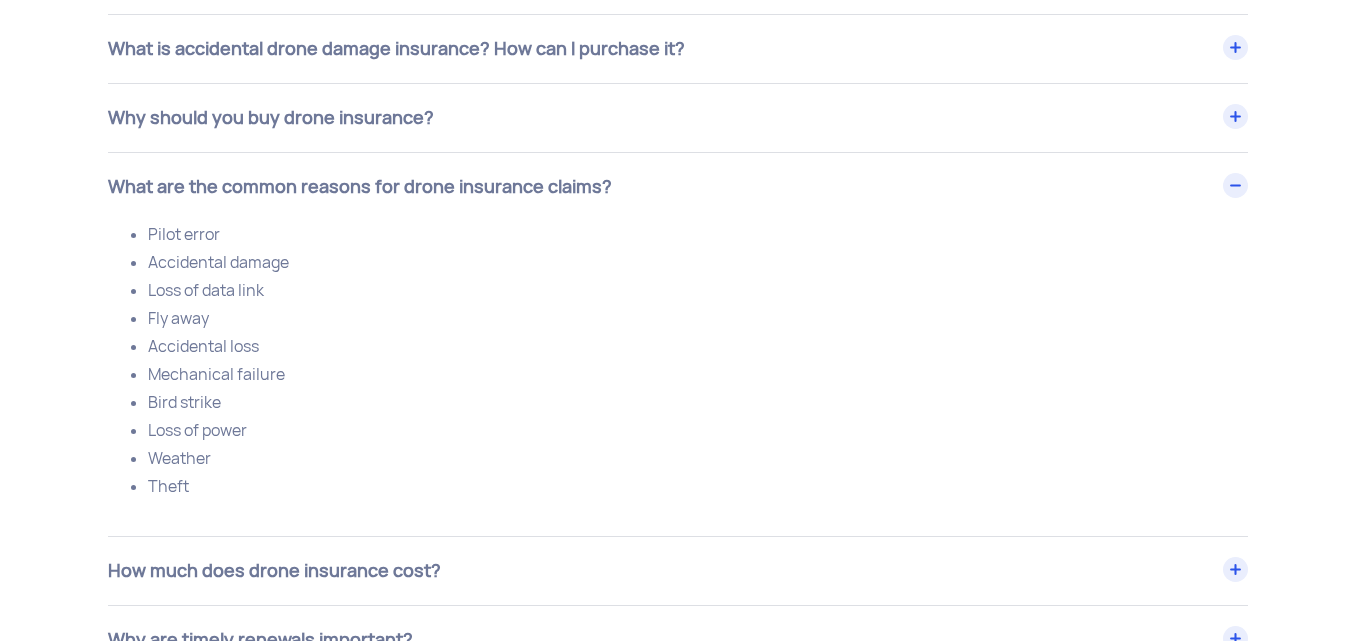 scroll, scrollTop: 8400, scrollLeft: 0, axis: vertical 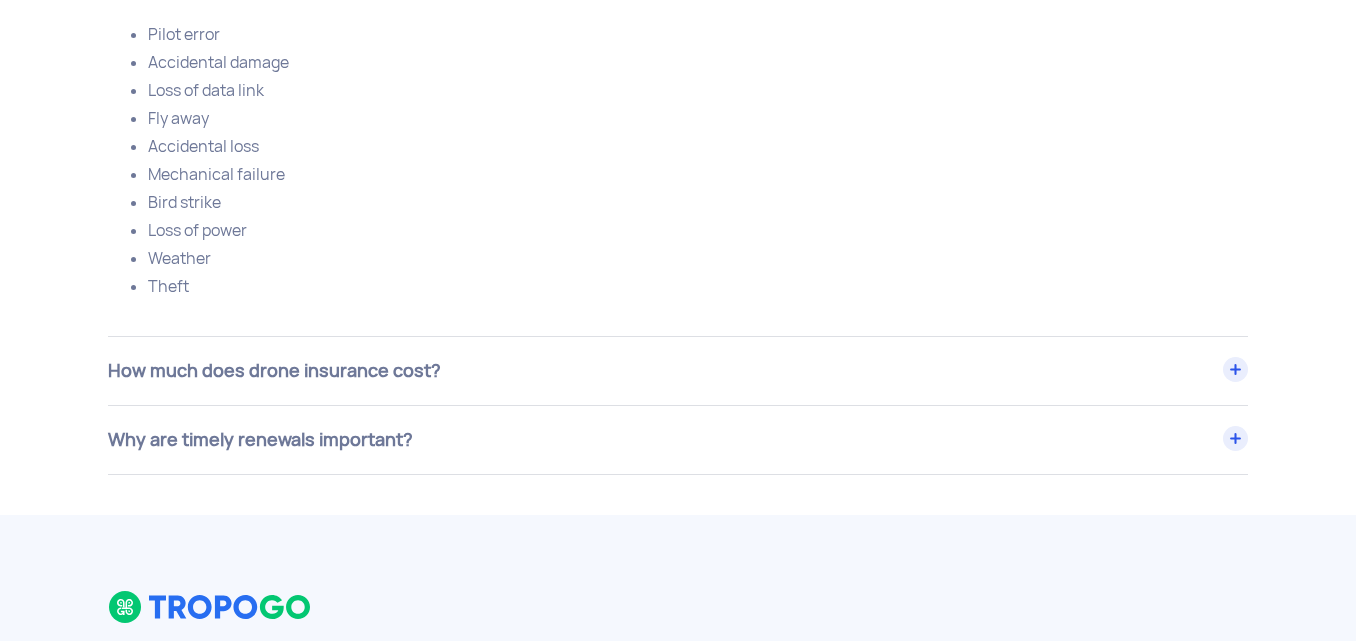 click on "How much does drone insurance cost?" at bounding box center [678, -496] 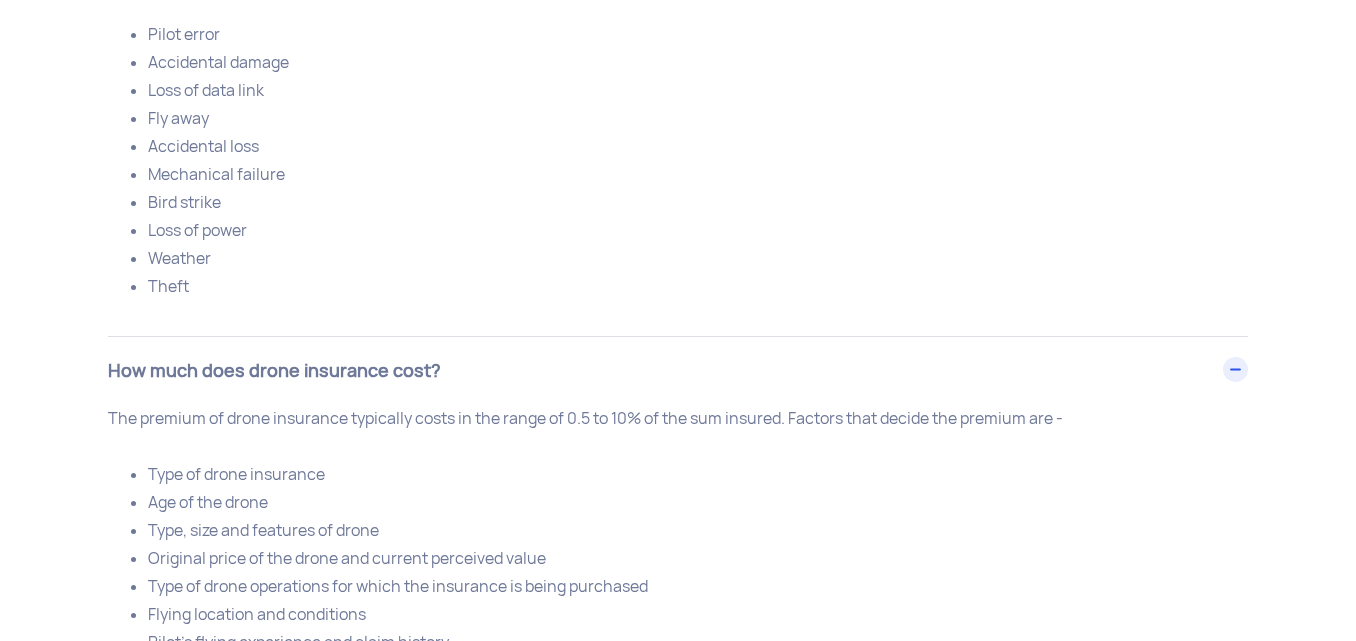 scroll, scrollTop: 8600, scrollLeft: 0, axis: vertical 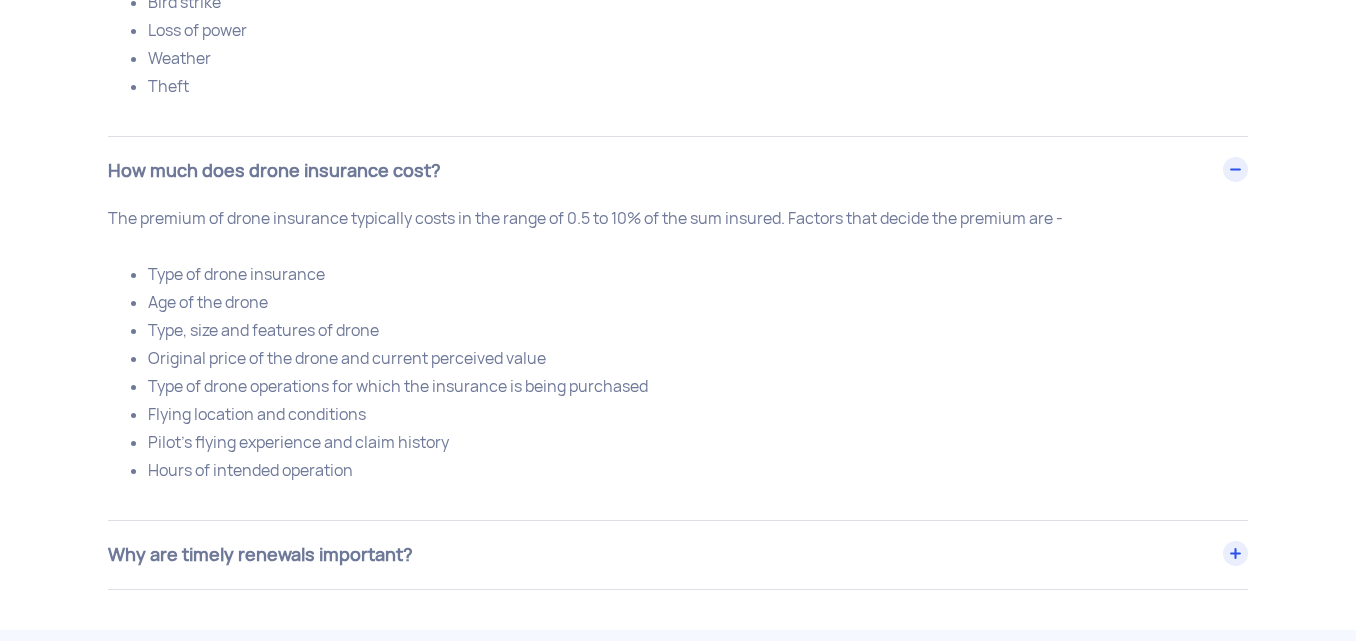 click on "How much does drone insurance cost?" at bounding box center [678, -213] 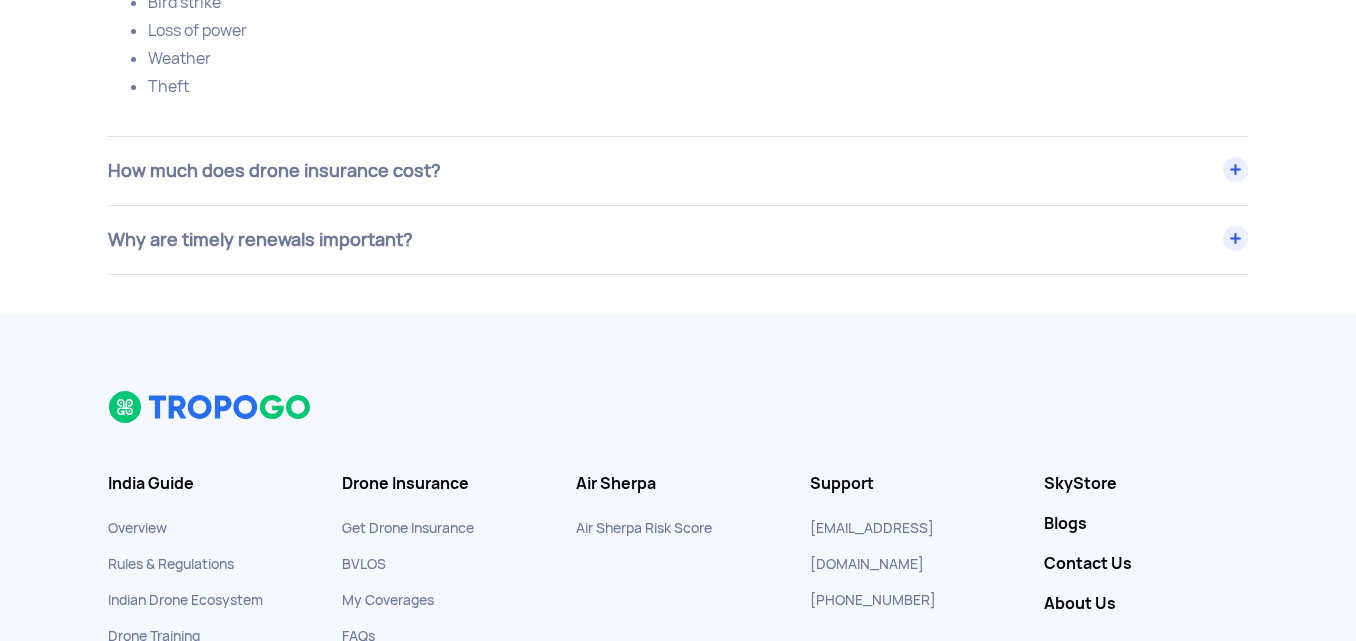 click on "Why are timely renewals important?" at bounding box center (678, -696) 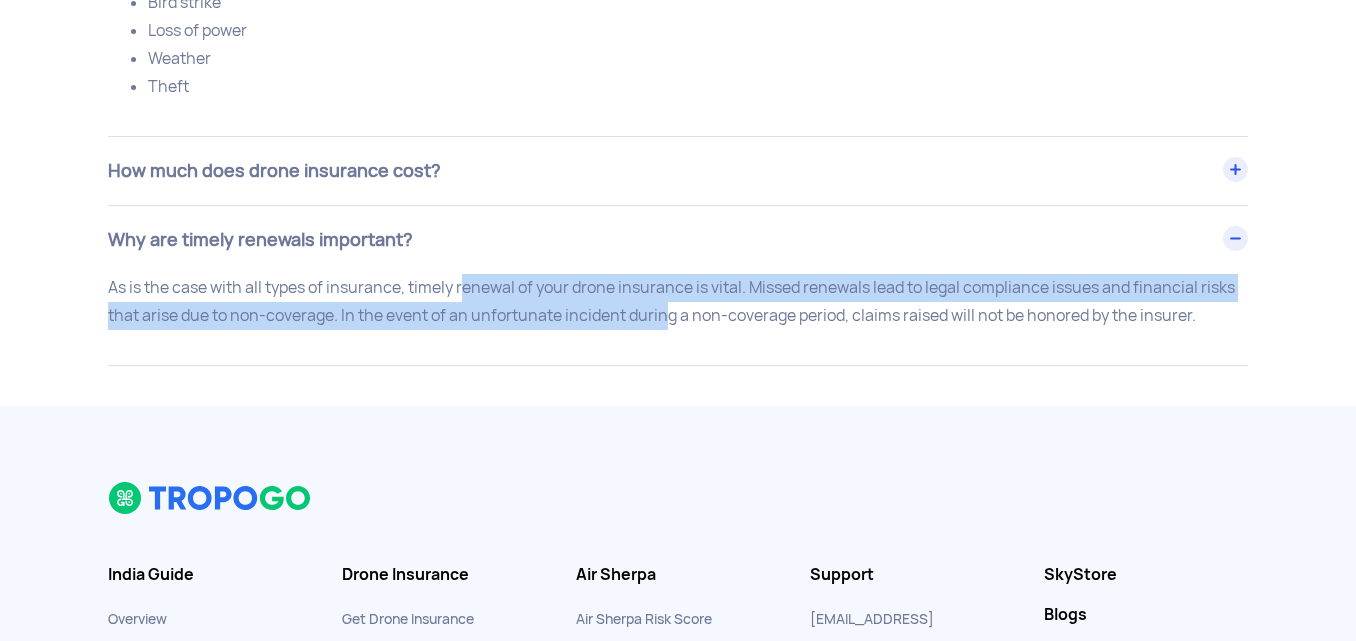 drag, startPoint x: 462, startPoint y: 289, endPoint x: 670, endPoint y: 333, distance: 212.60292 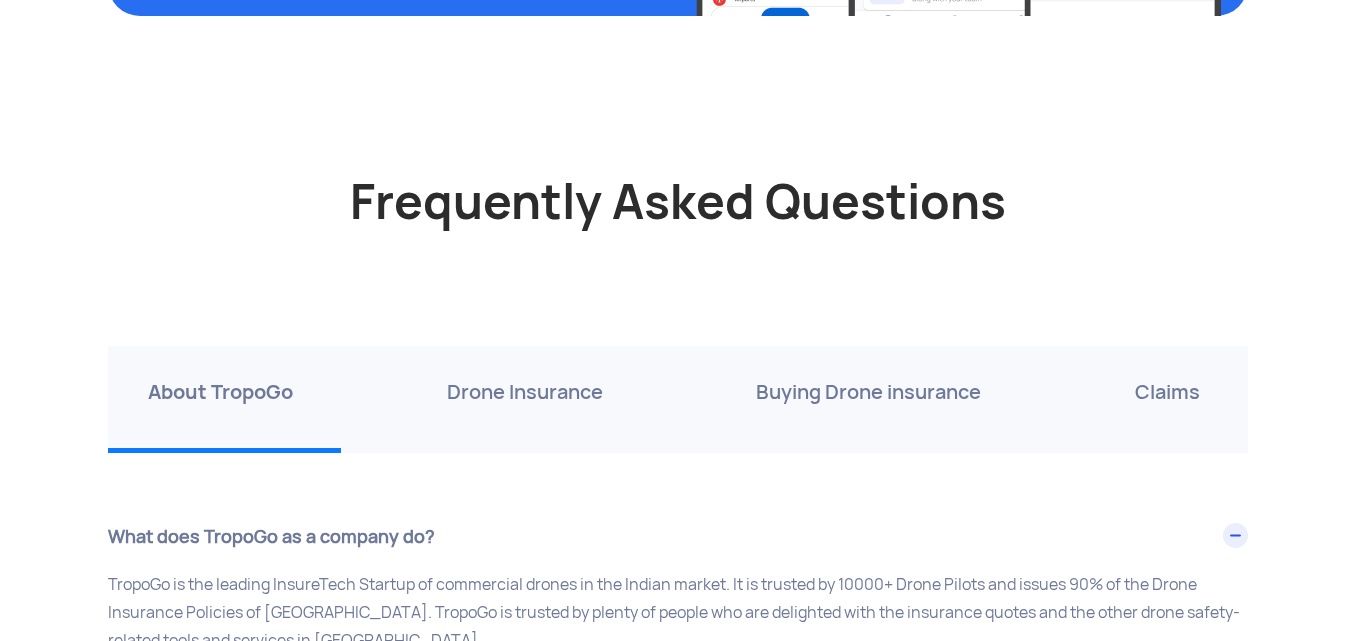 scroll, scrollTop: 6700, scrollLeft: 0, axis: vertical 